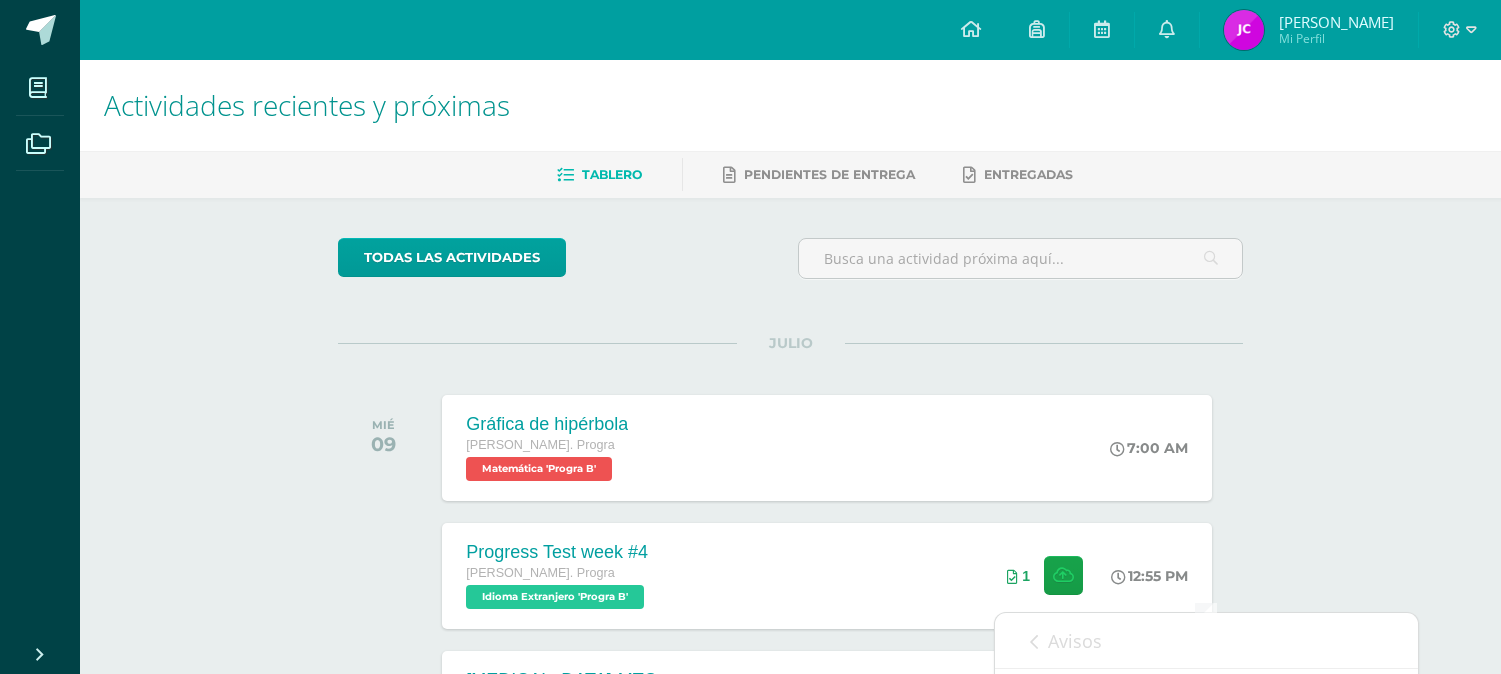 scroll, scrollTop: 555, scrollLeft: 0, axis: vertical 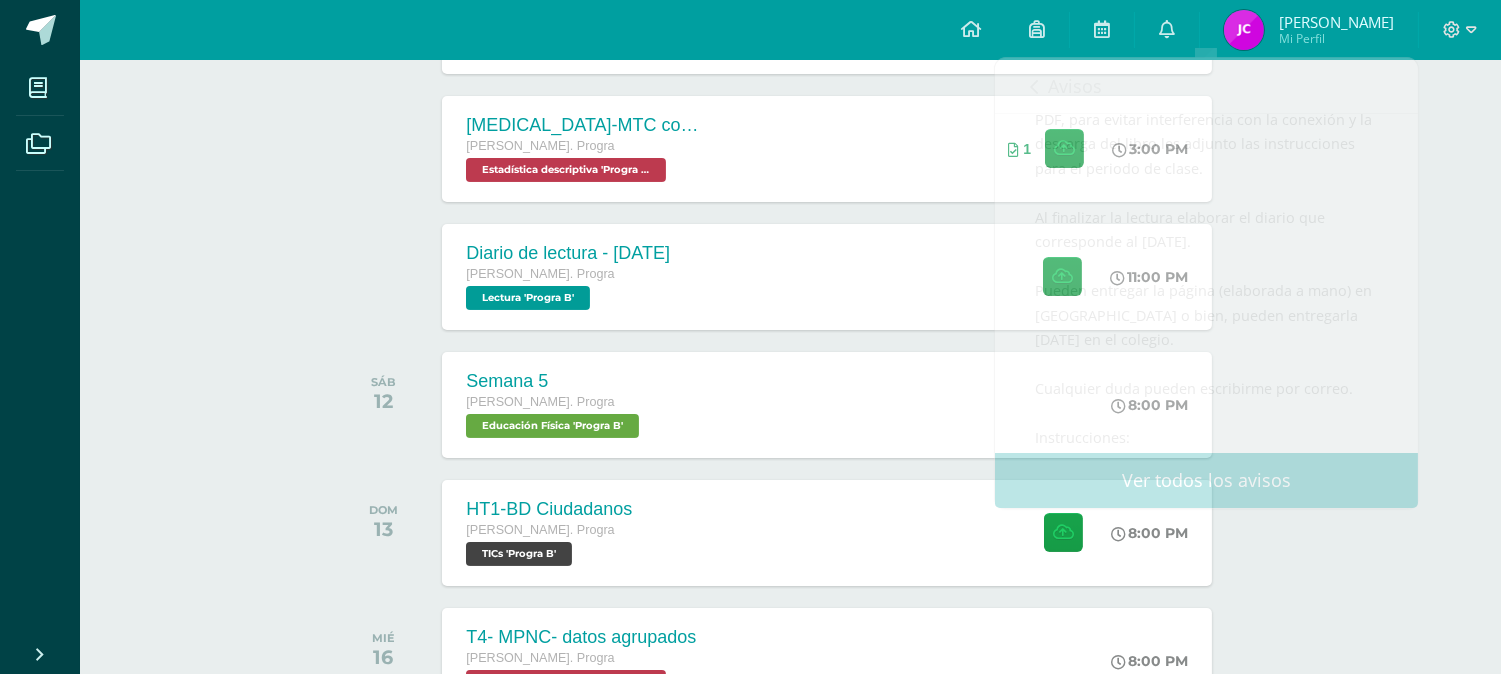 click at bounding box center [388, 277] 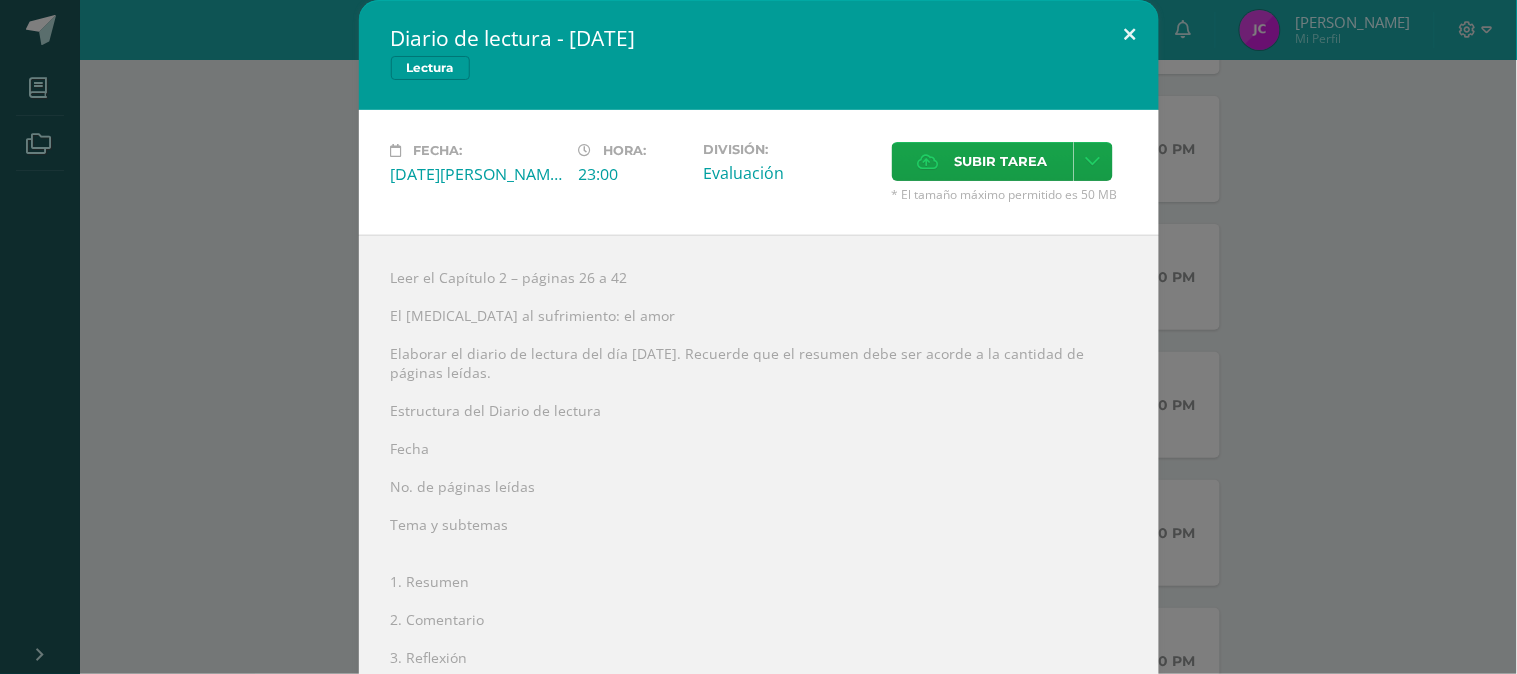click at bounding box center [1130, 34] 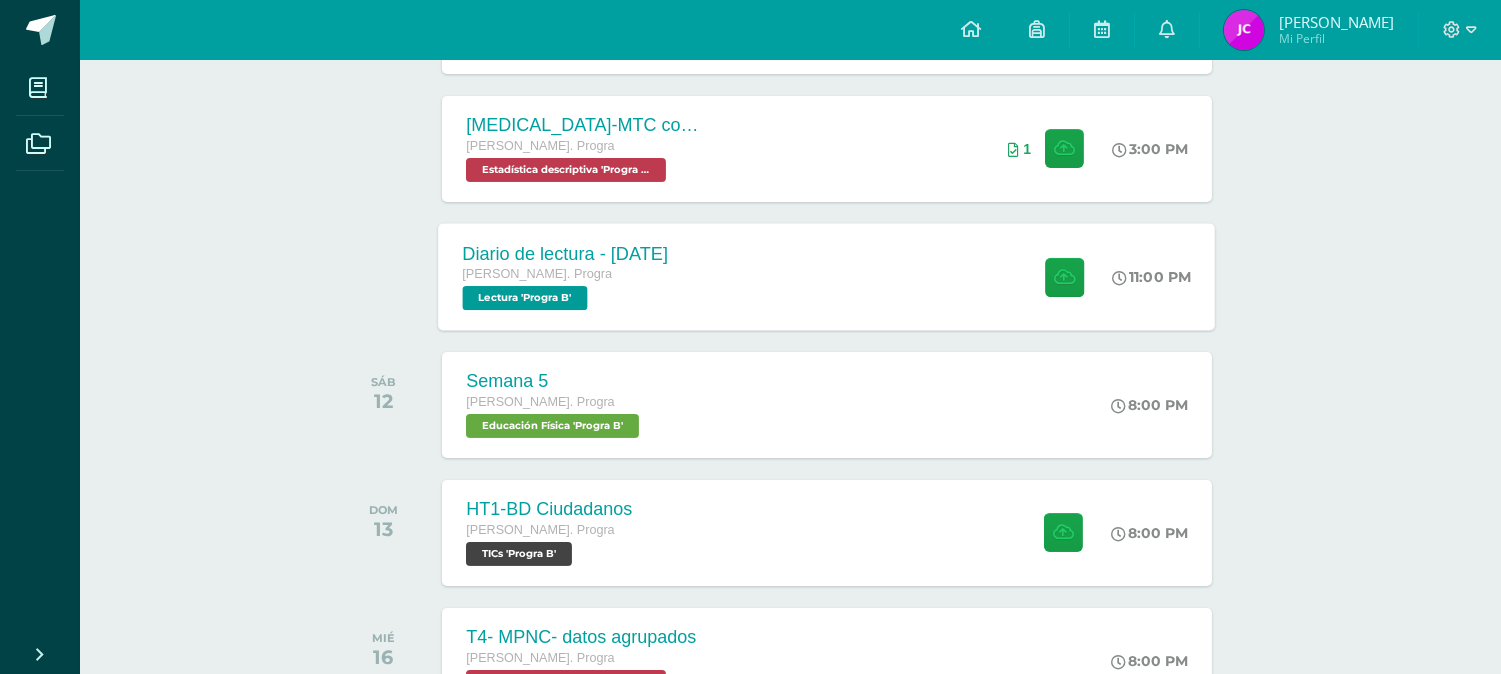 click on "Diario de lectura - [DATE][PERSON_NAME]. Progra
Lectura 'Progra B'
11:00 PM
Diario de lectura - [DATE]
Lectura" at bounding box center [827, 276] 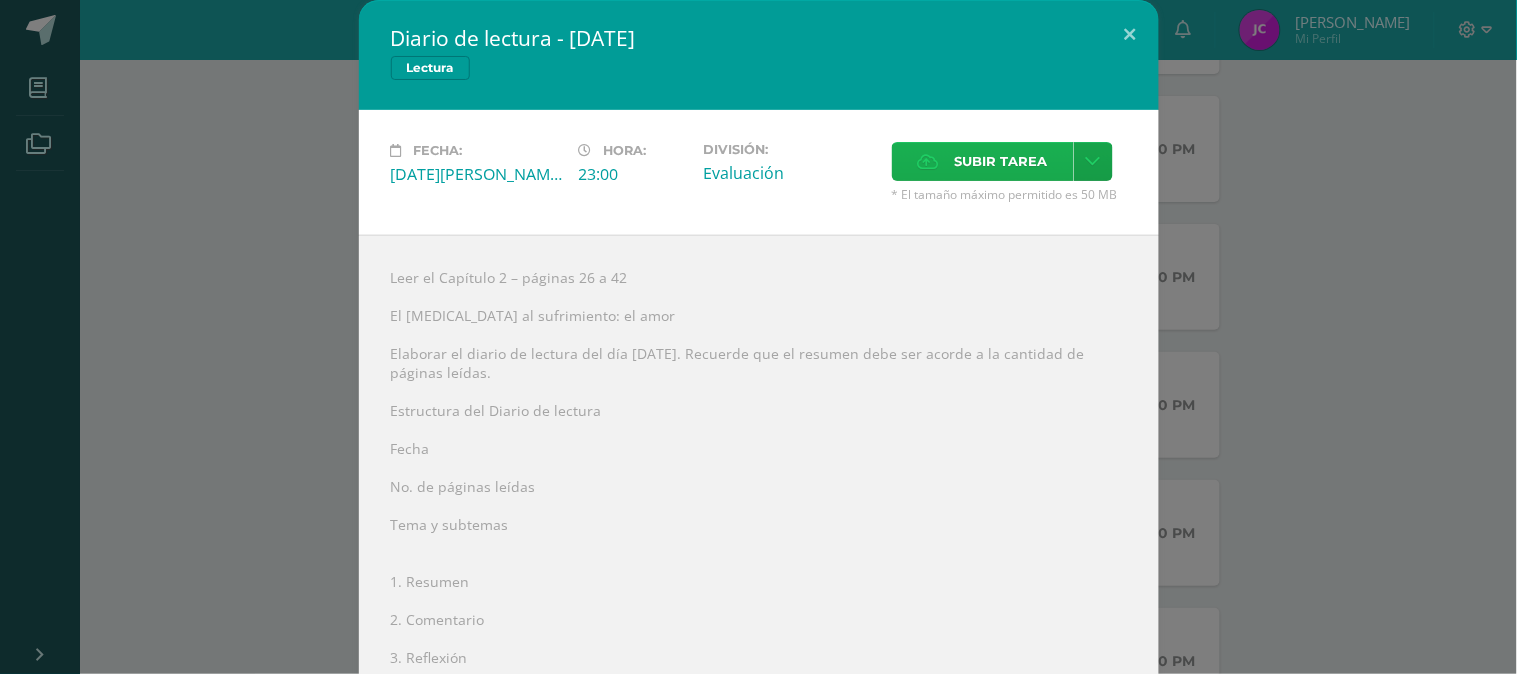 click on "Subir tarea" at bounding box center (1001, 161) 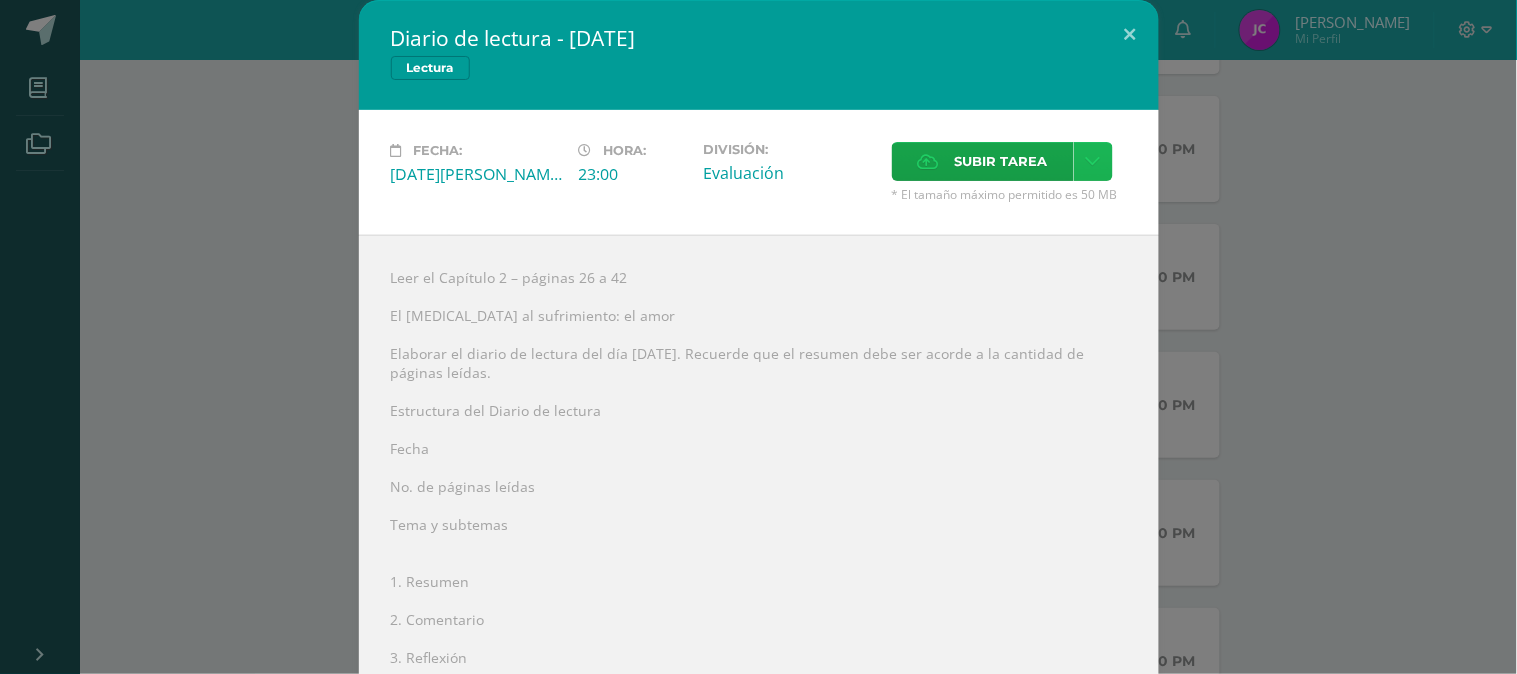click at bounding box center (1093, 161) 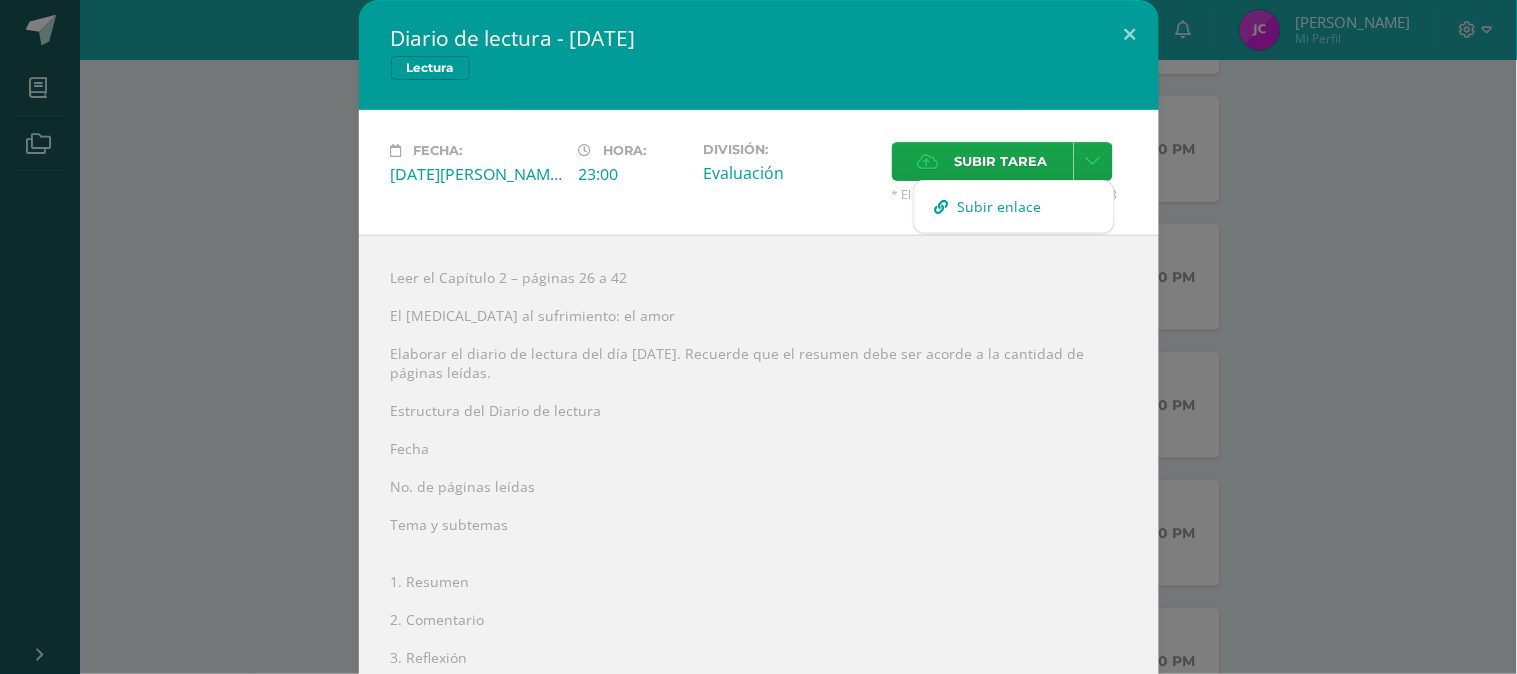 click on "Subir enlace" at bounding box center (999, 206) 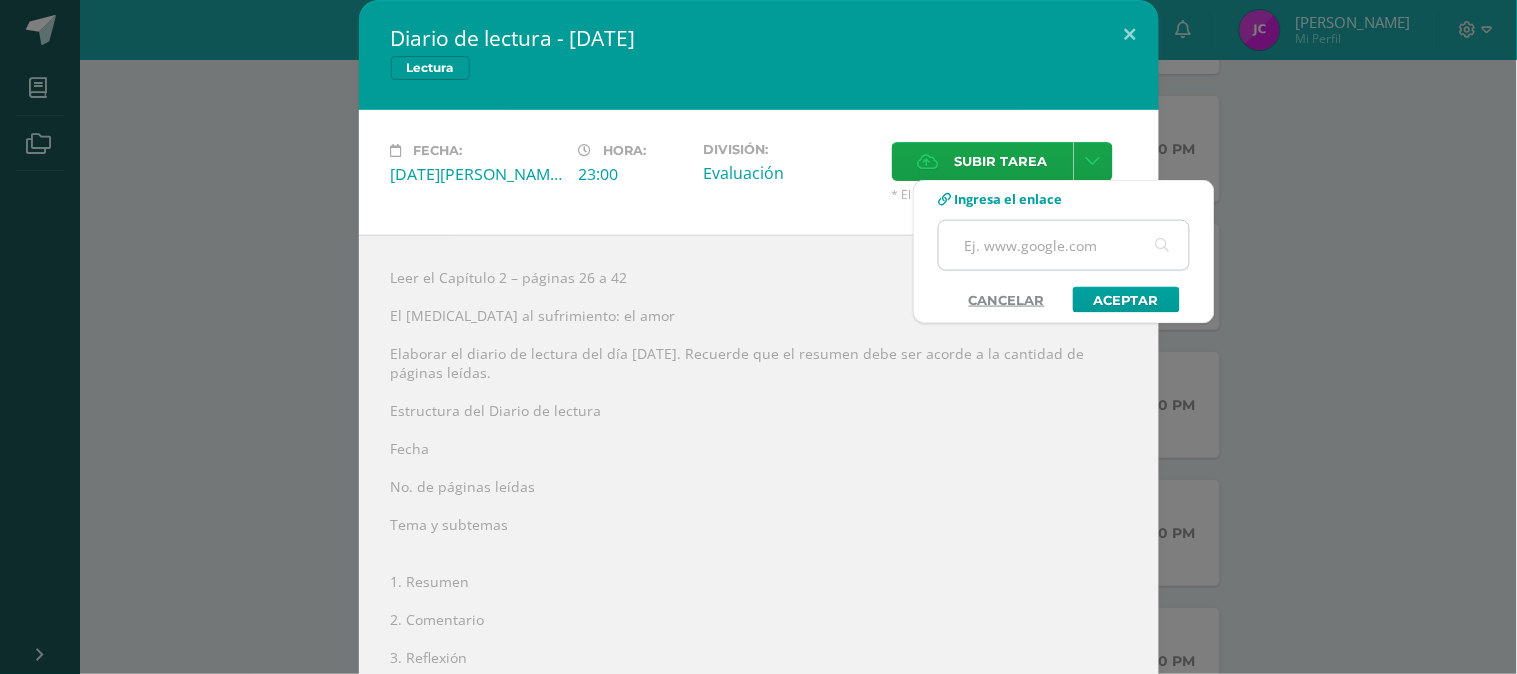 click at bounding box center [1064, 245] 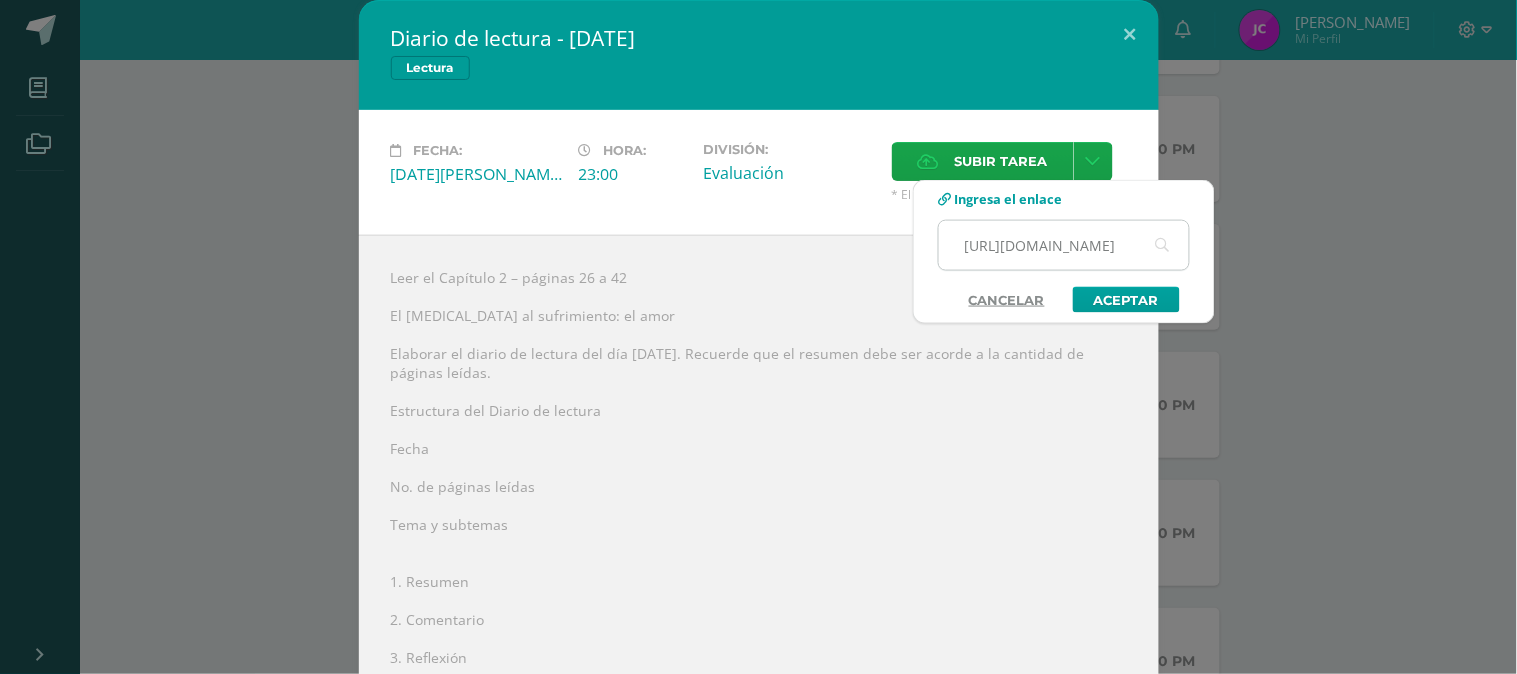 scroll, scrollTop: 0, scrollLeft: 572, axis: horizontal 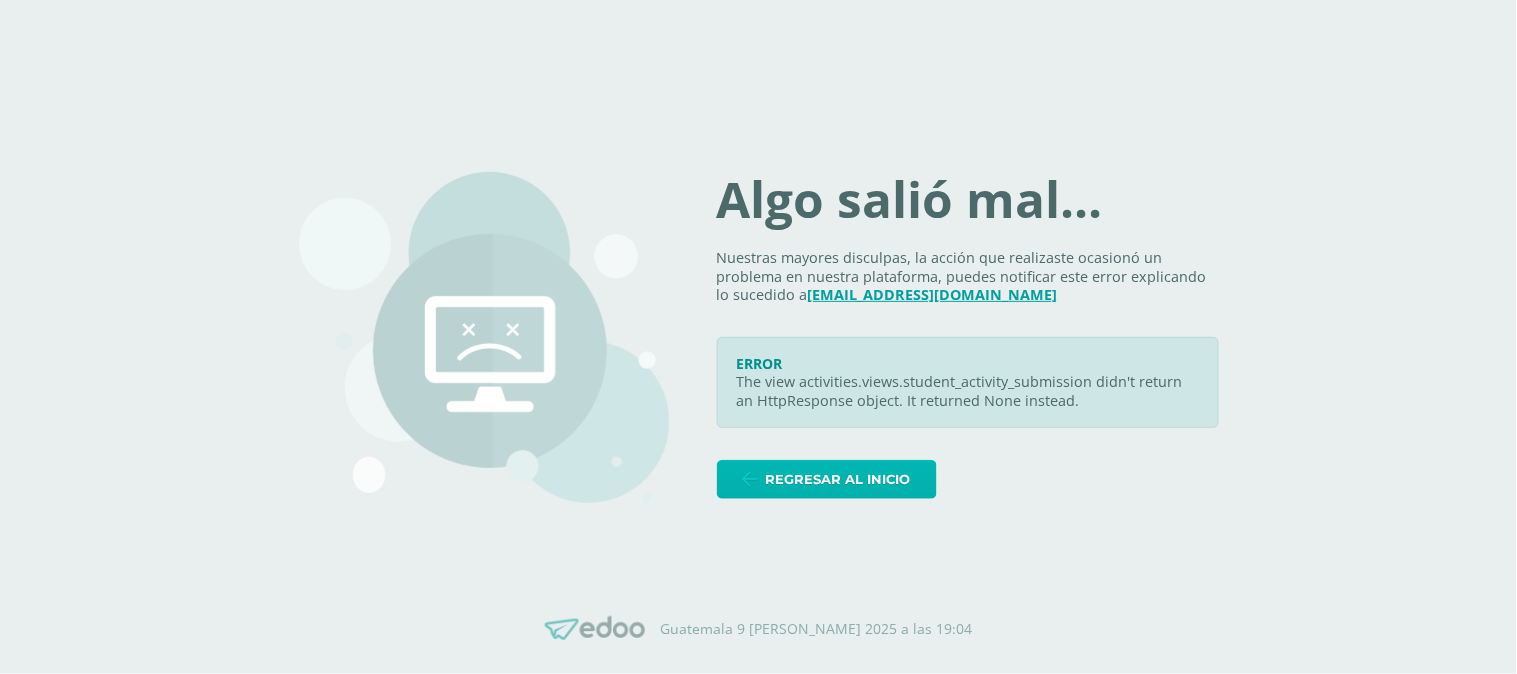 click on "Regresar al inicio" at bounding box center (827, 479) 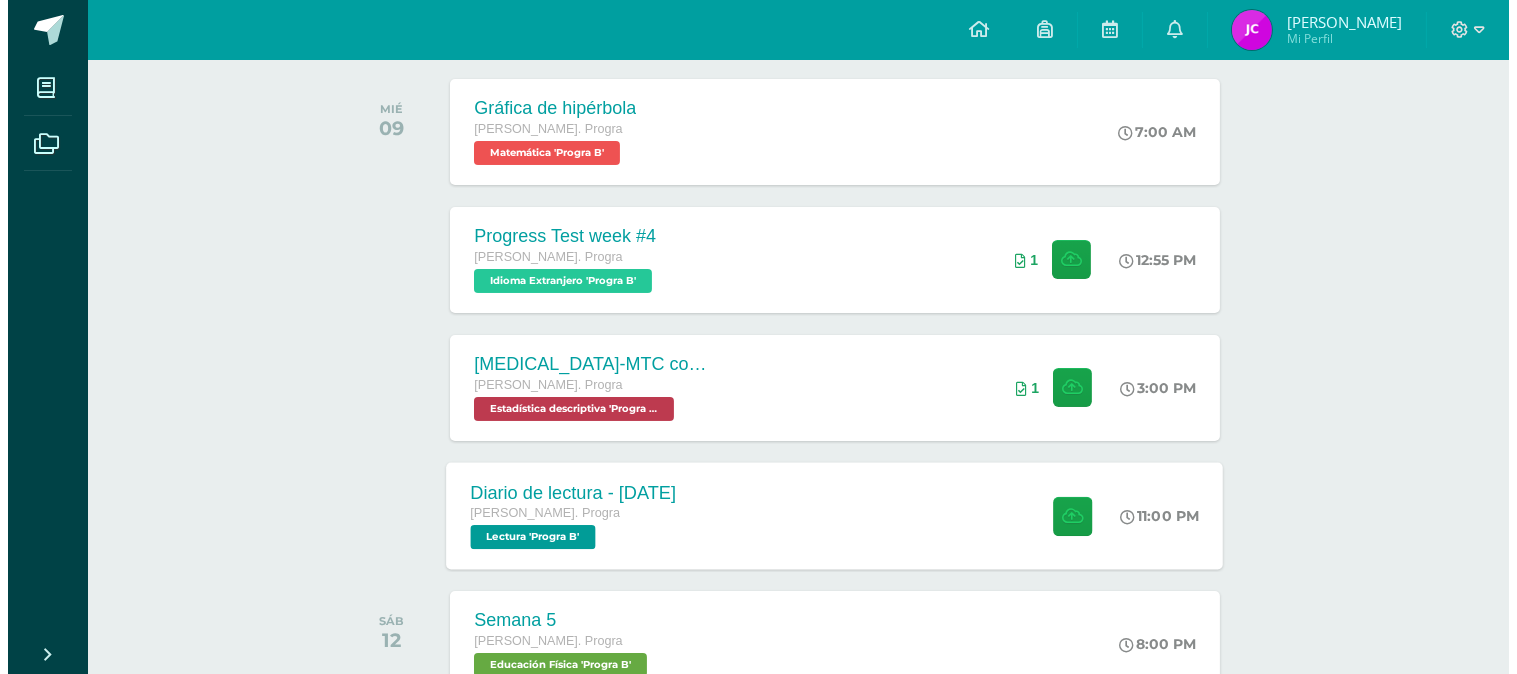 scroll, scrollTop: 444, scrollLeft: 0, axis: vertical 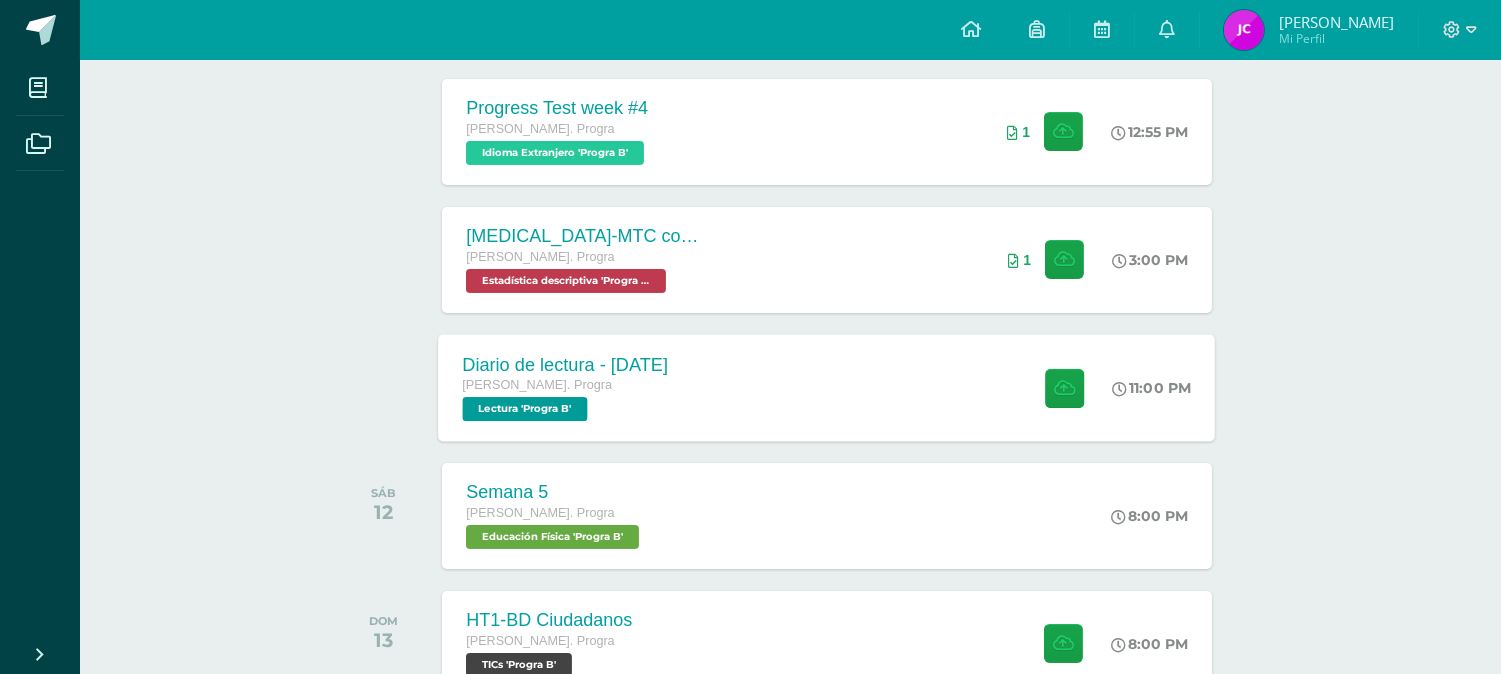 click on "Diario de lectura - [DATE][PERSON_NAME]. Progra
Lectura 'Progra B'
11:00 PM
Diario de lectura - [DATE]
Lectura" at bounding box center [827, 387] 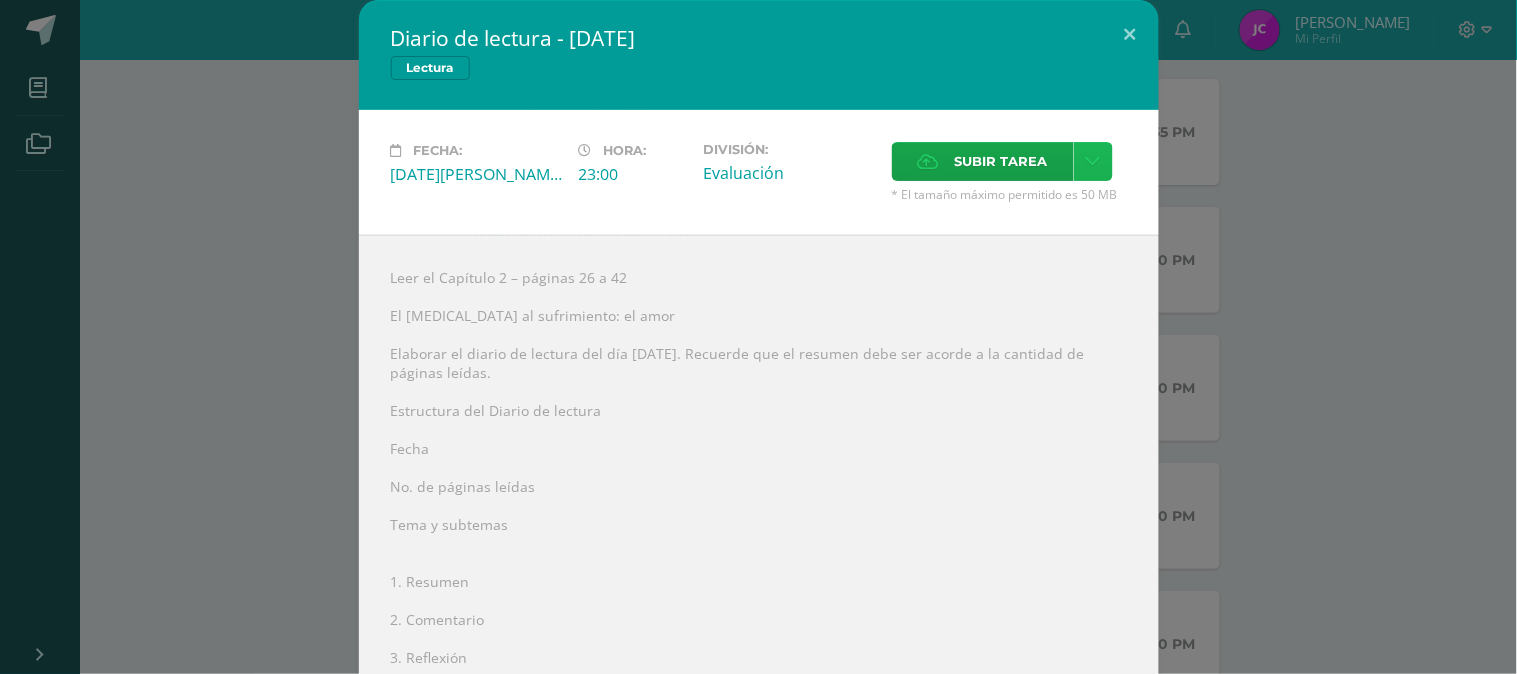 click at bounding box center (1093, 161) 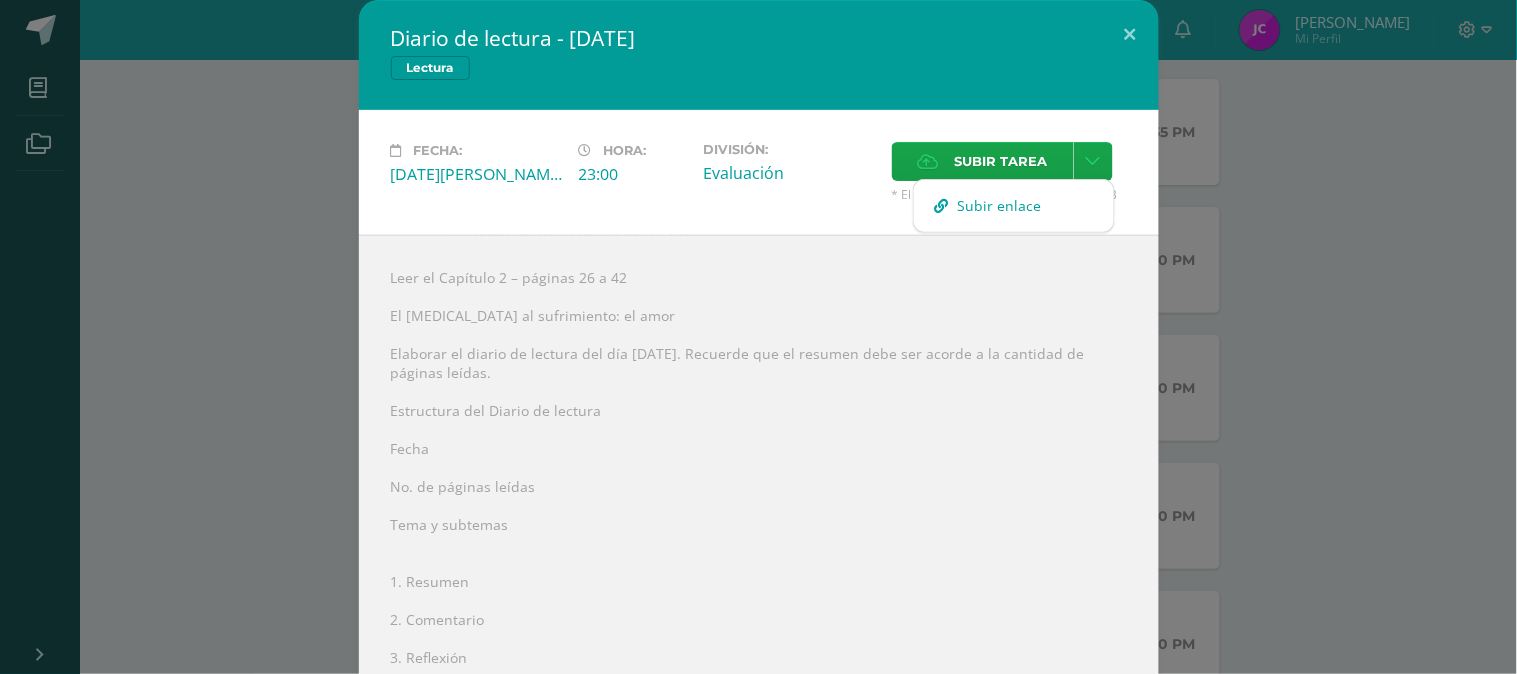 click on "Subir enlace" at bounding box center (1014, 205) 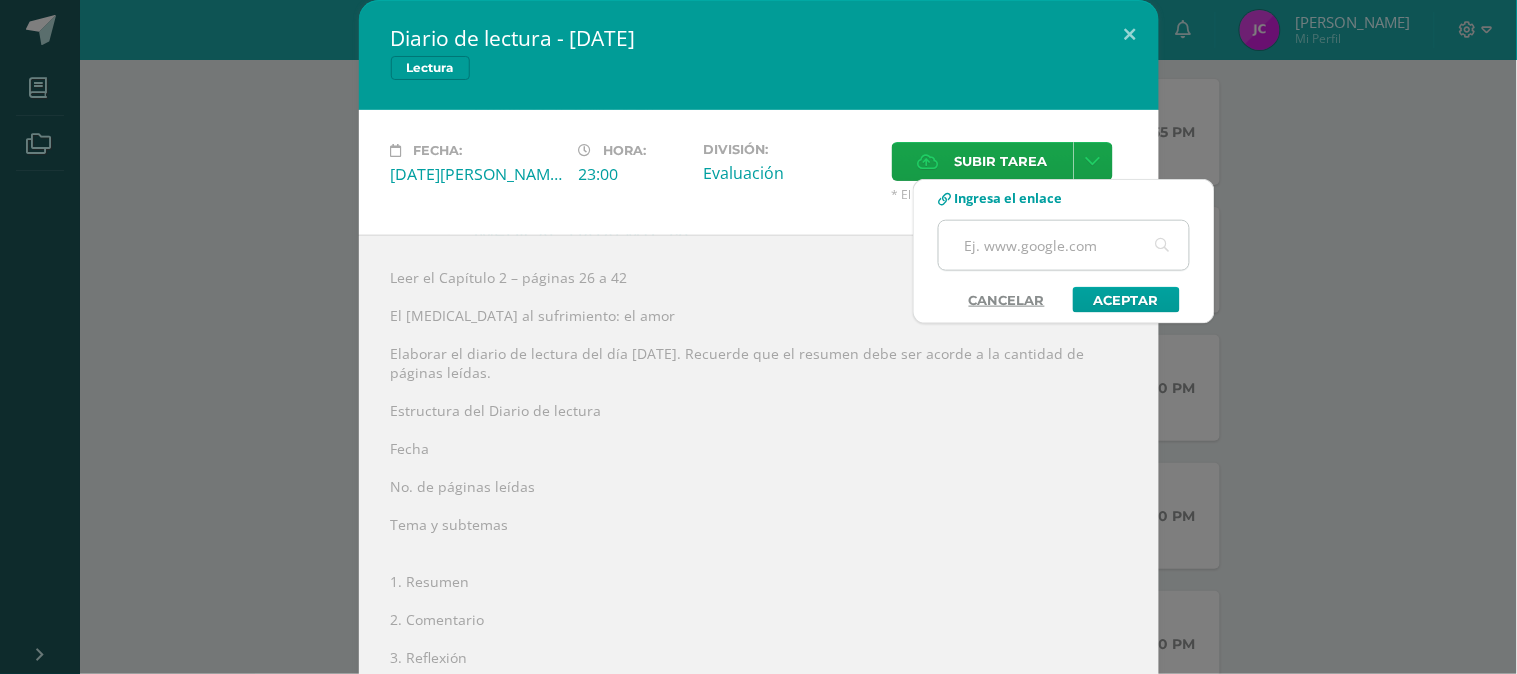 click at bounding box center [1064, 245] 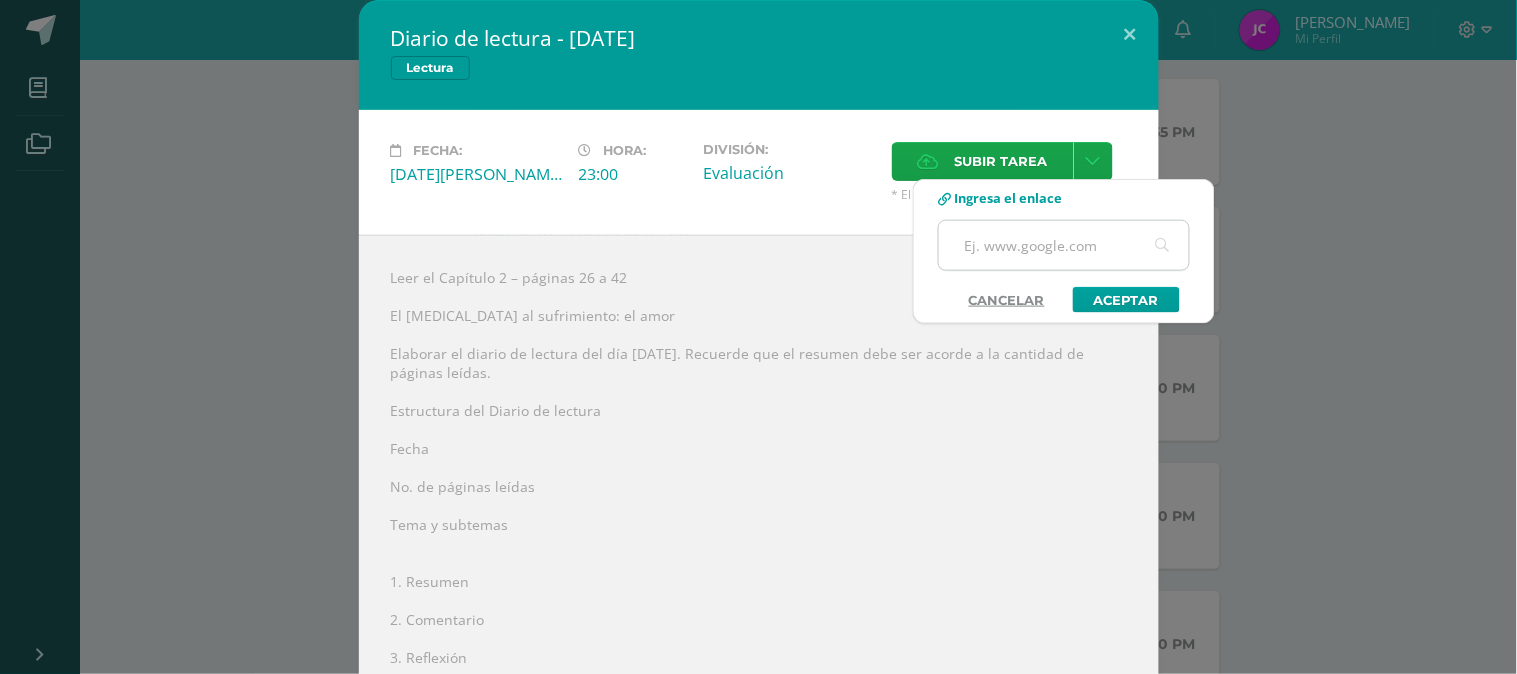 click at bounding box center [1064, 245] 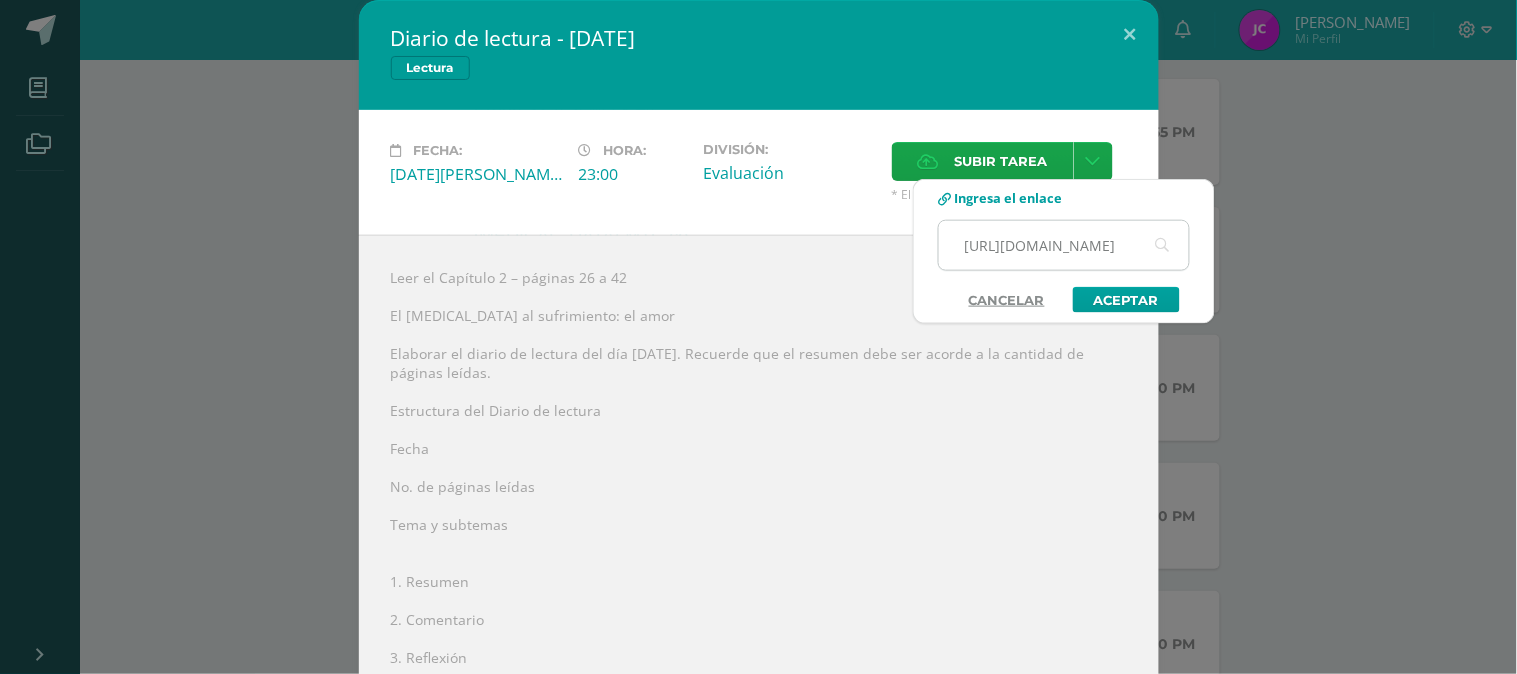 scroll, scrollTop: 0, scrollLeft: 572, axis: horizontal 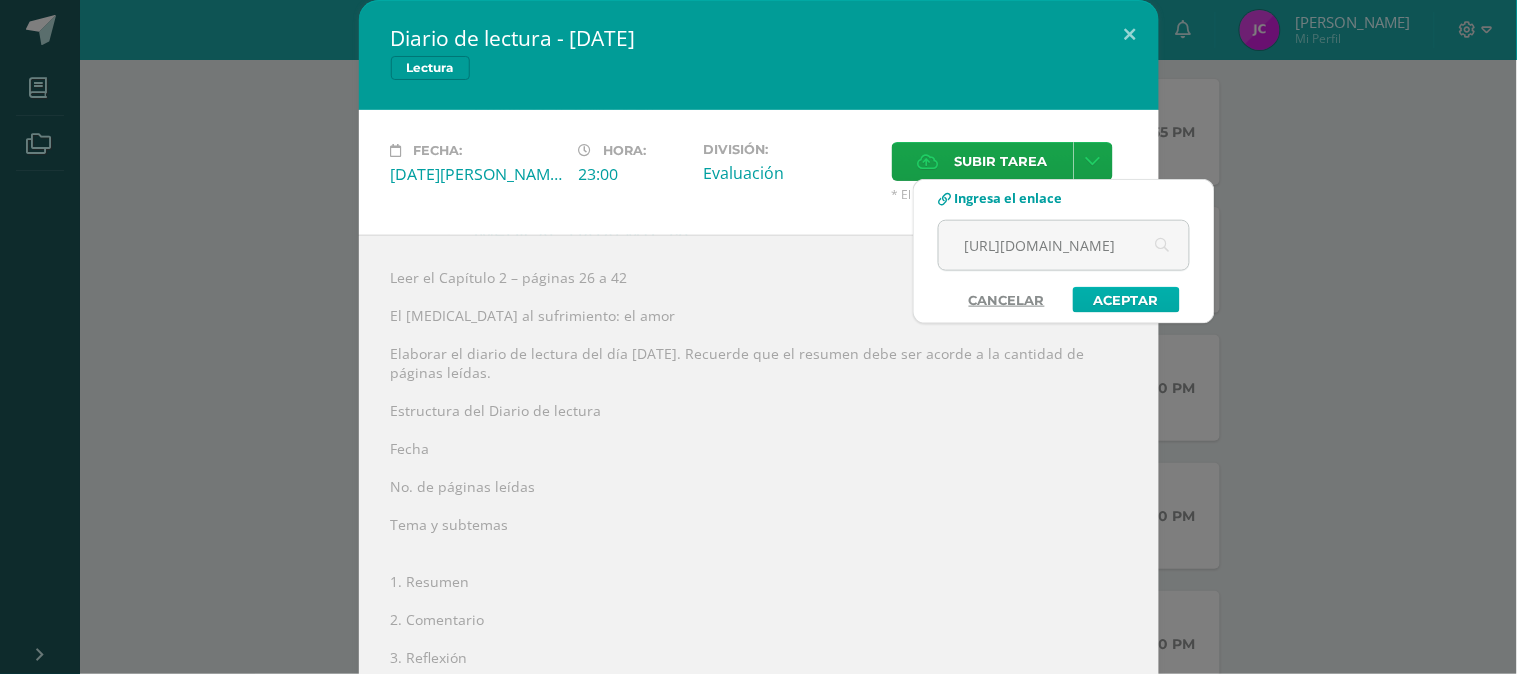 type on "[URL][DOMAIN_NAME]" 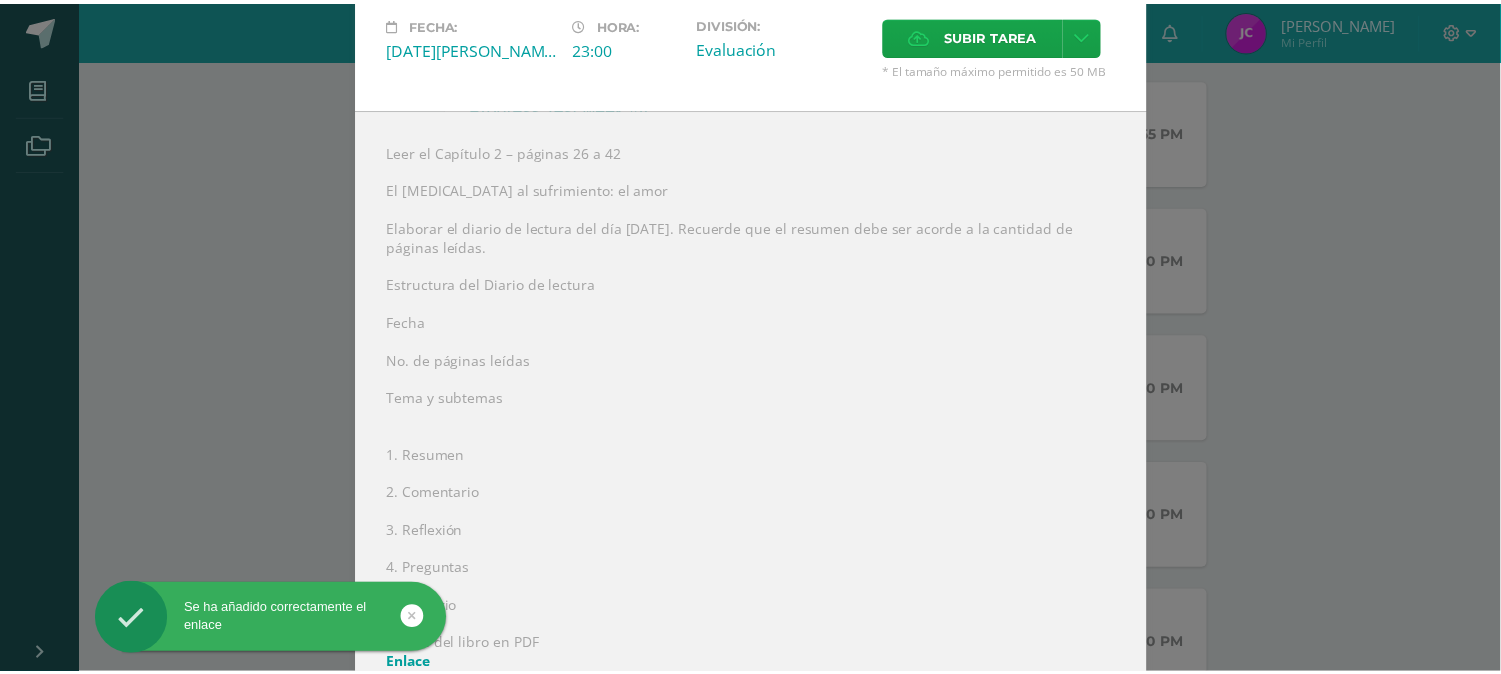 scroll, scrollTop: 257, scrollLeft: 0, axis: vertical 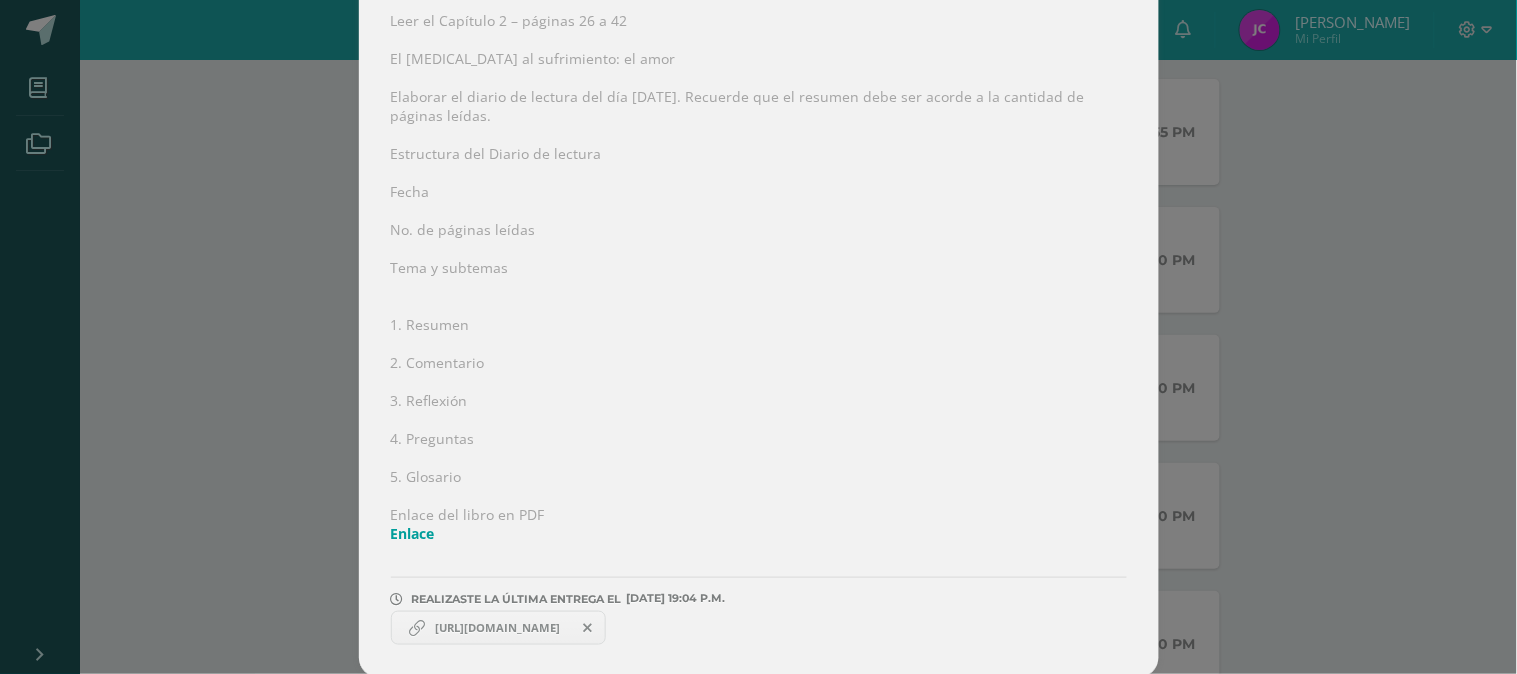 click on "Diario de lectura - 9 de julio
Lectura
Fecha:
Miércoles 09 de Julio
Hora:
23:00
División:
Subir tarea" at bounding box center [758, 210] 